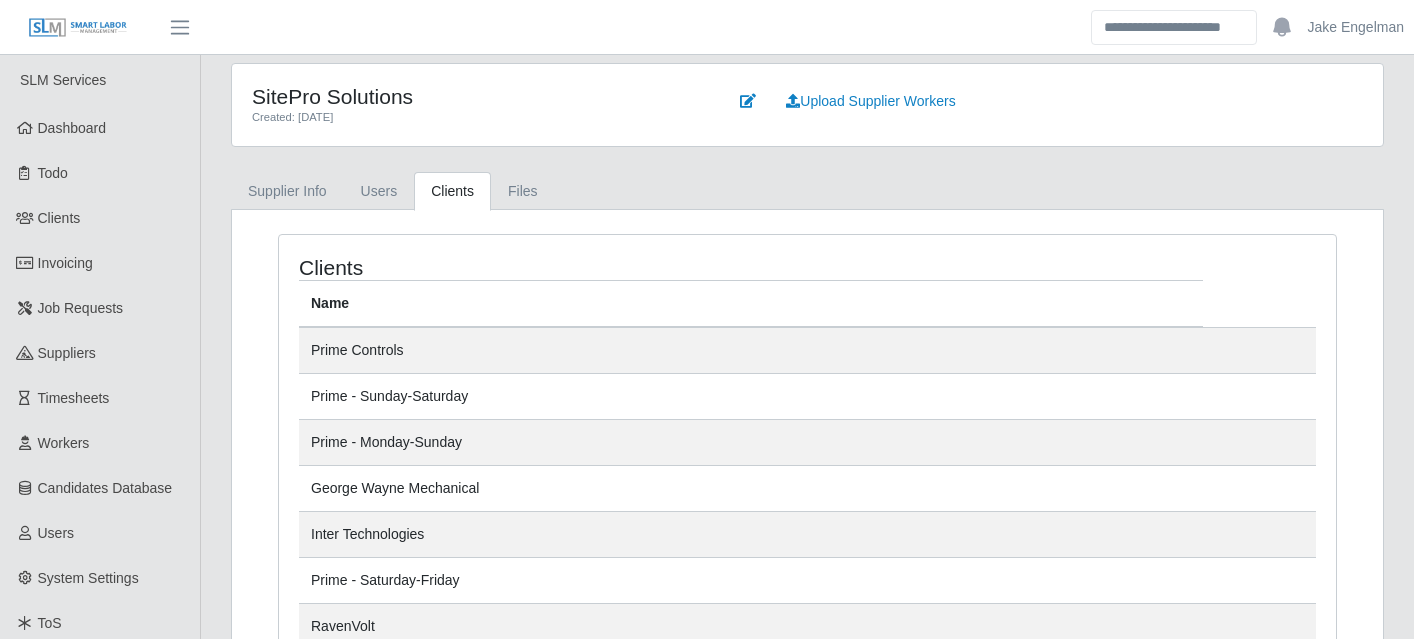 scroll, scrollTop: 138, scrollLeft: 0, axis: vertical 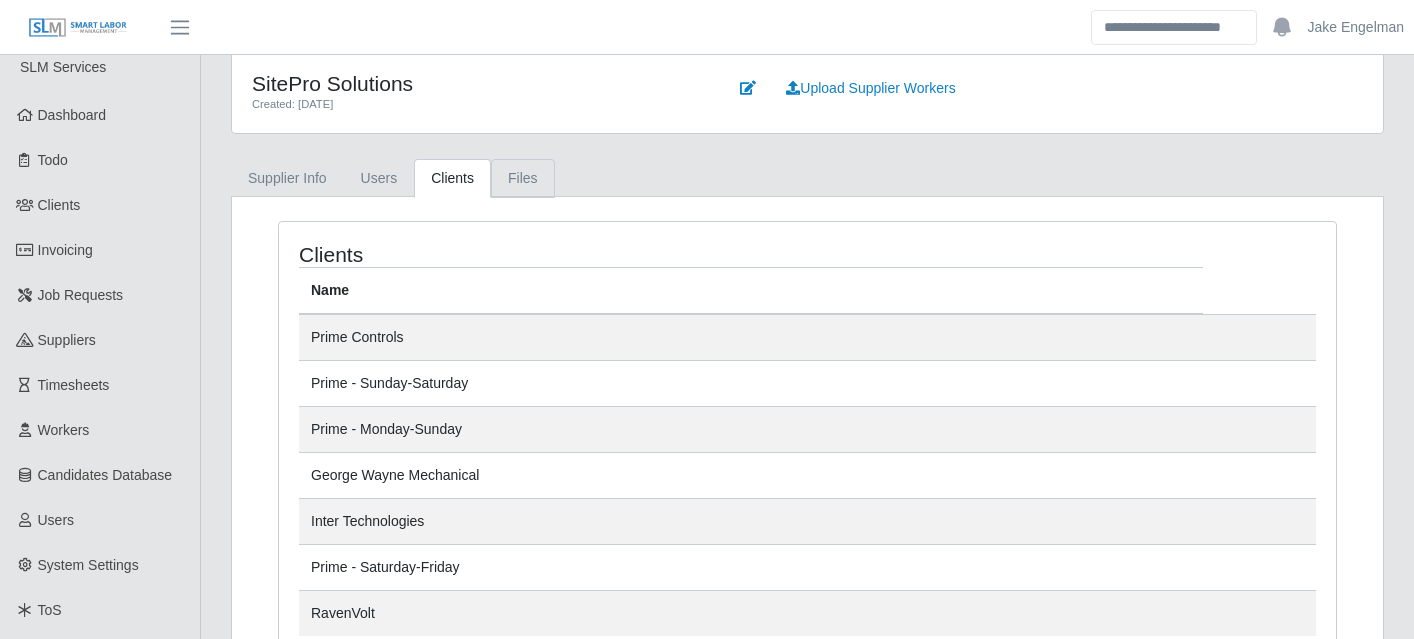 click on "Files" at bounding box center [523, 178] 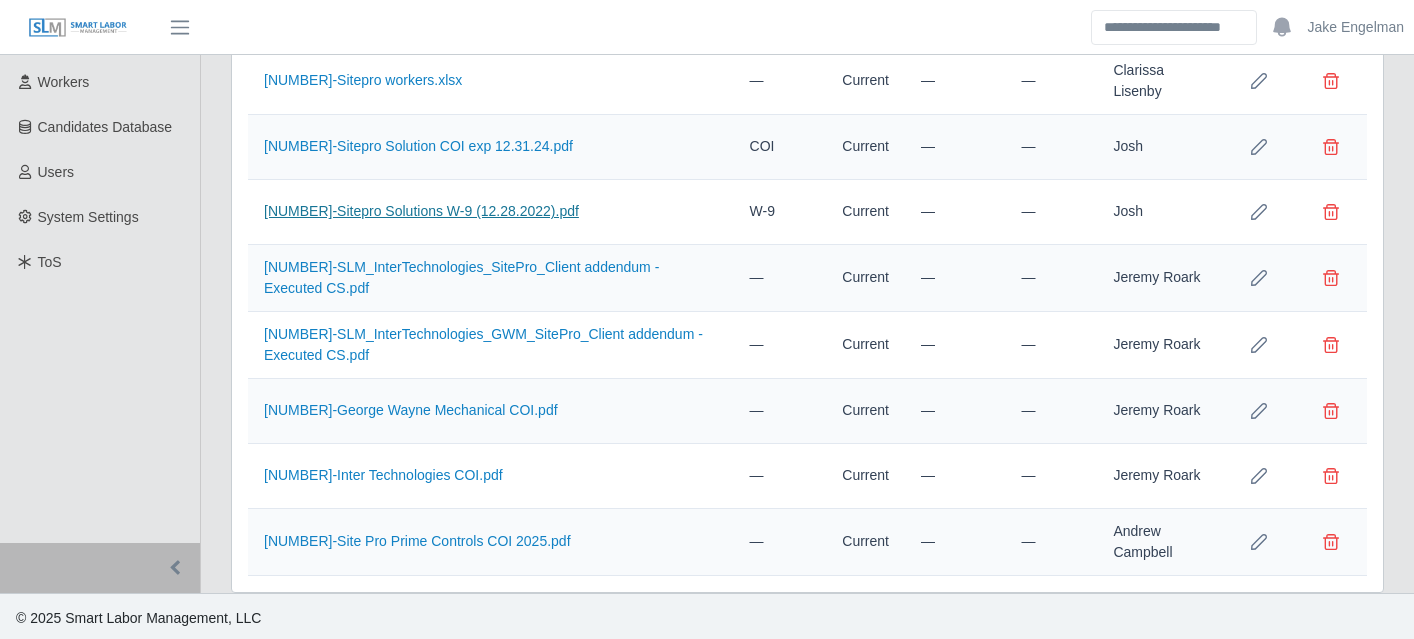 scroll, scrollTop: 365, scrollLeft: 0, axis: vertical 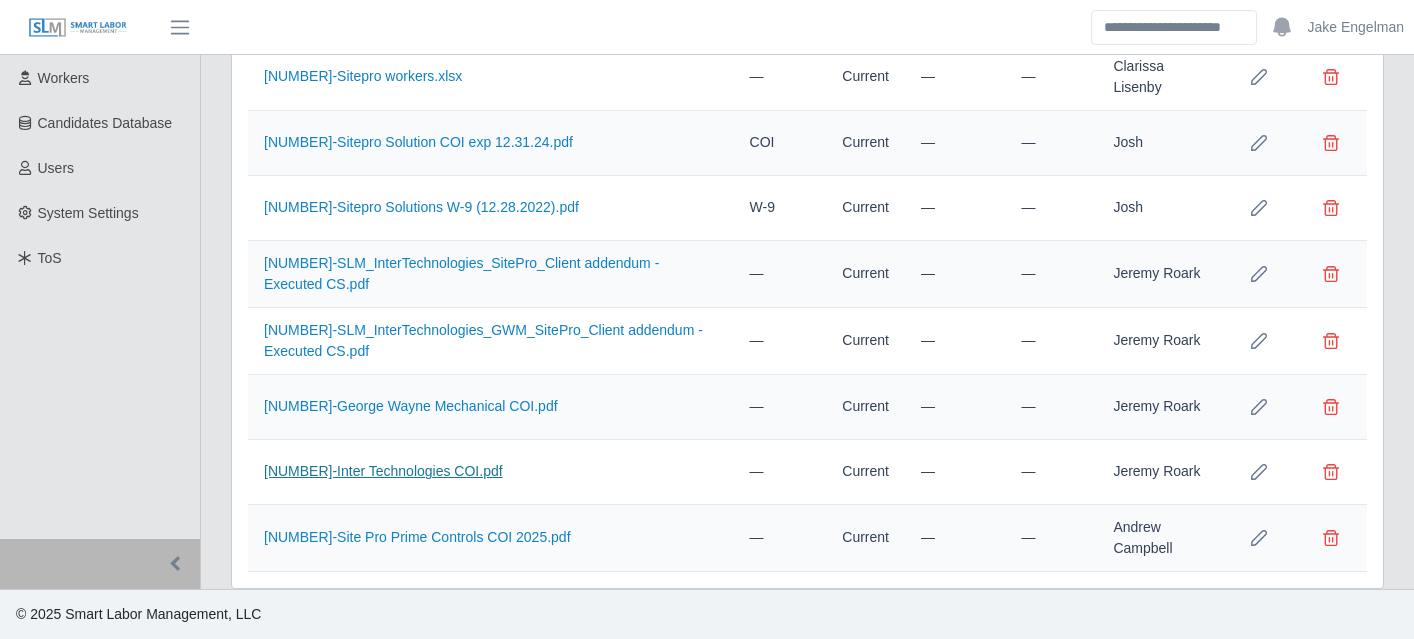 click on "[NUMBER]-Inter Technologies COI.pdf" 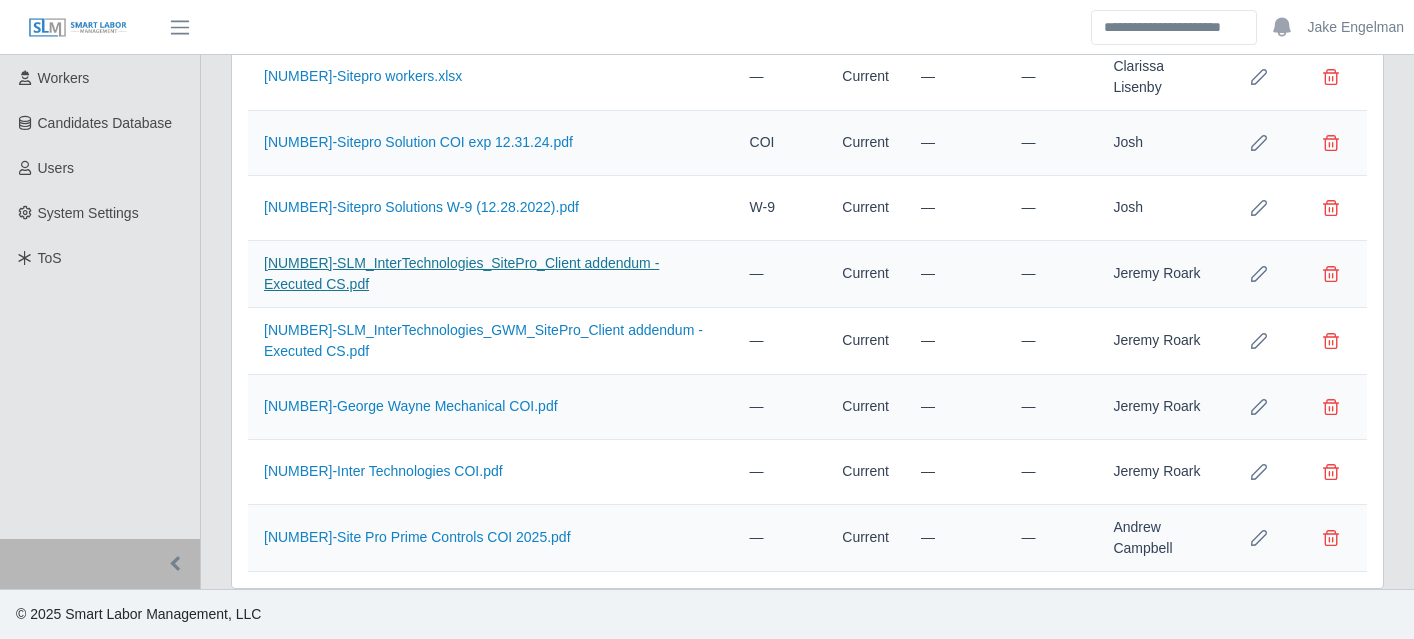 click on "[NUMBER]-SLM_InterTechnologies_SitePro_Client addendum - Executed CS.pdf" 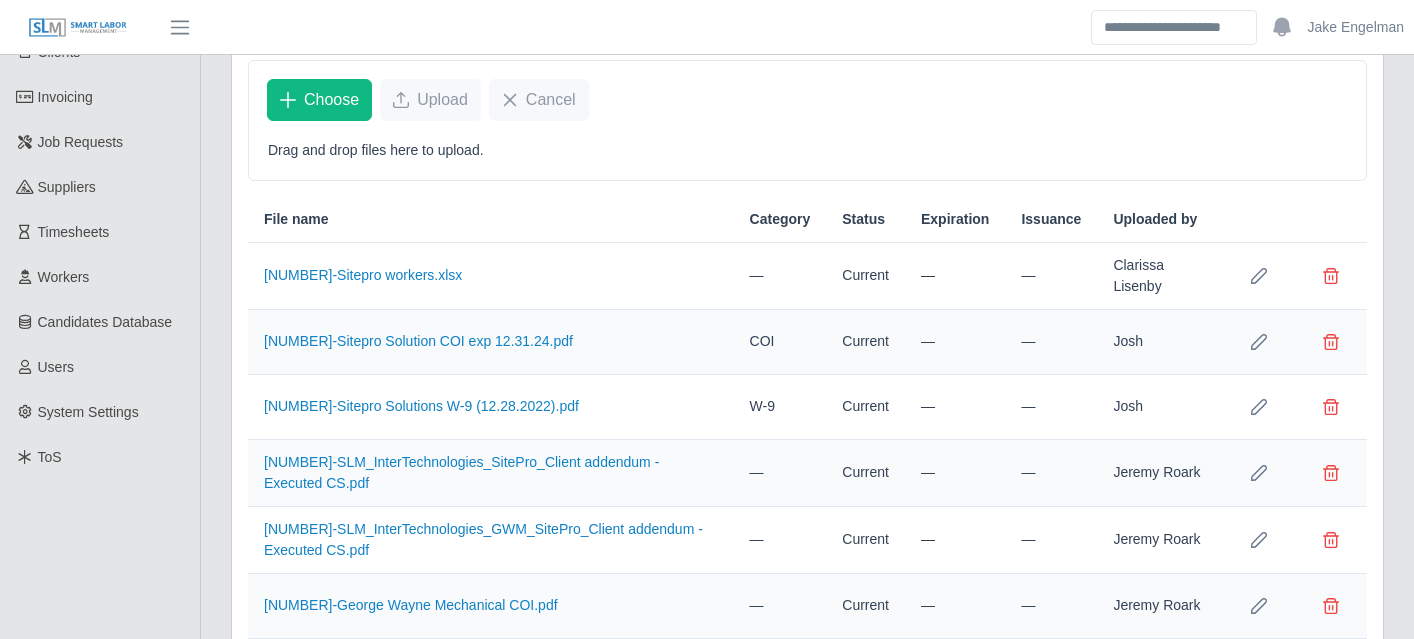 scroll, scrollTop: 0, scrollLeft: 0, axis: both 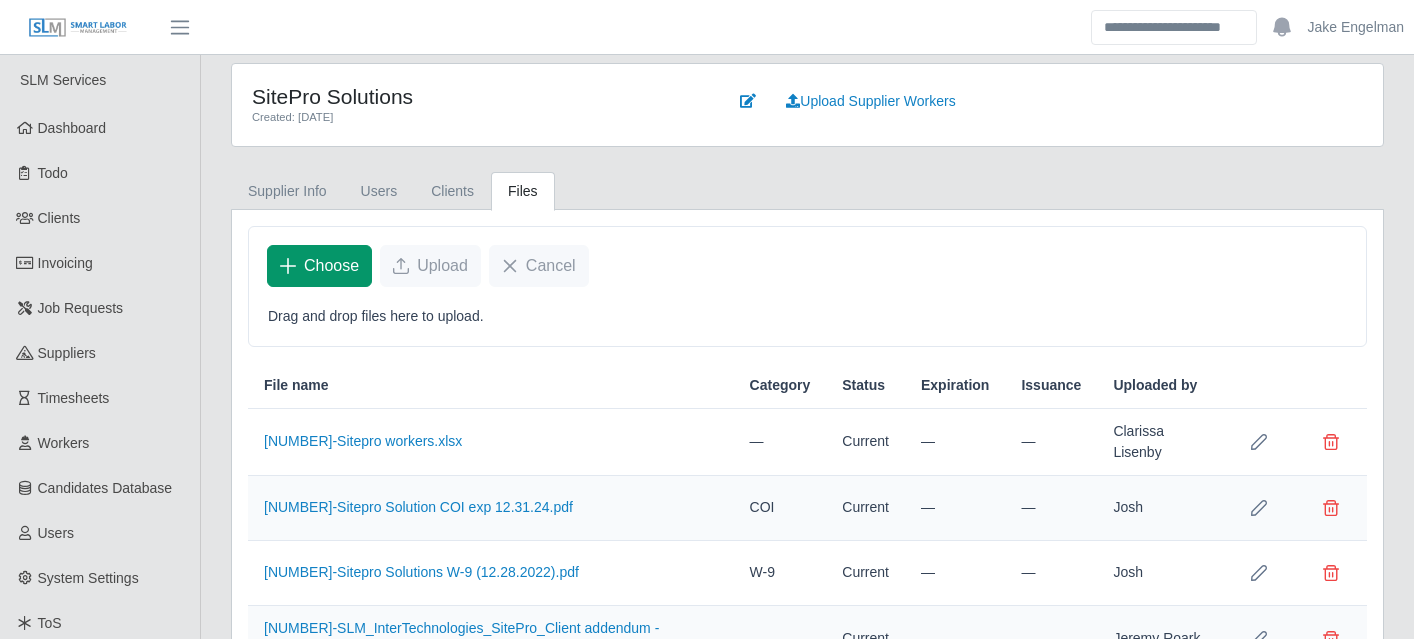 click on "Choose" 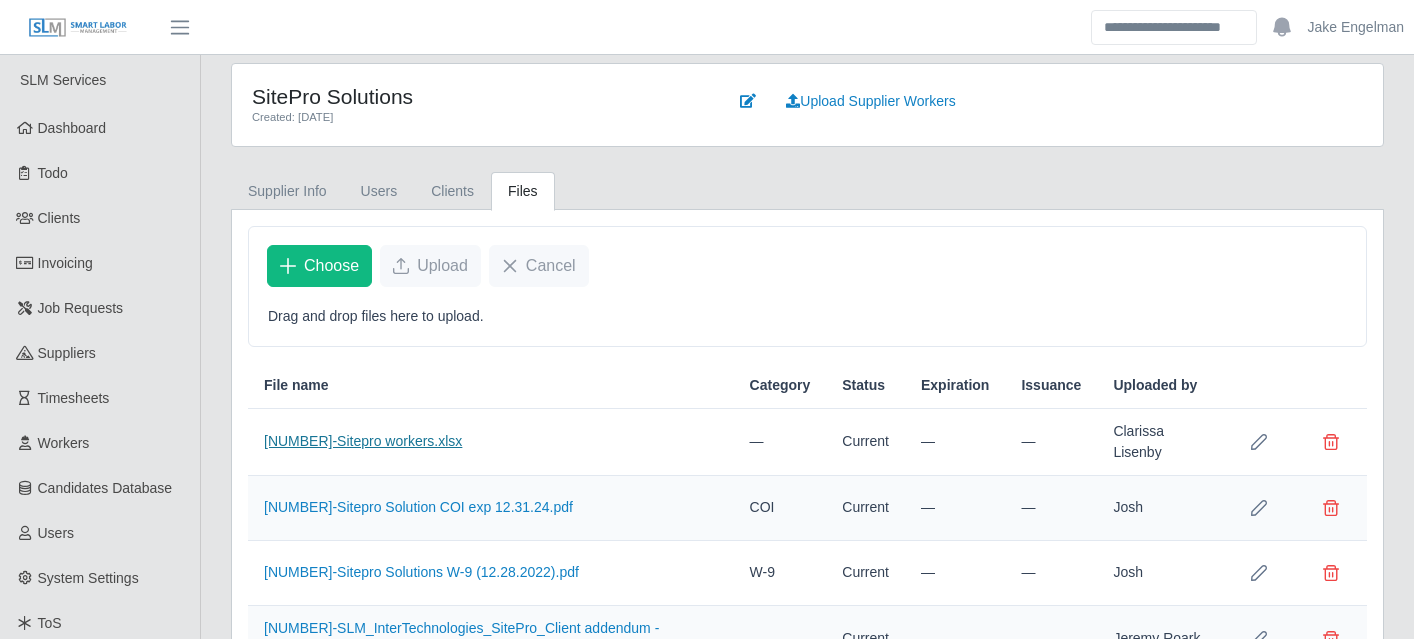 click on "[NUMBER]-Sitepro workers.xlsx" 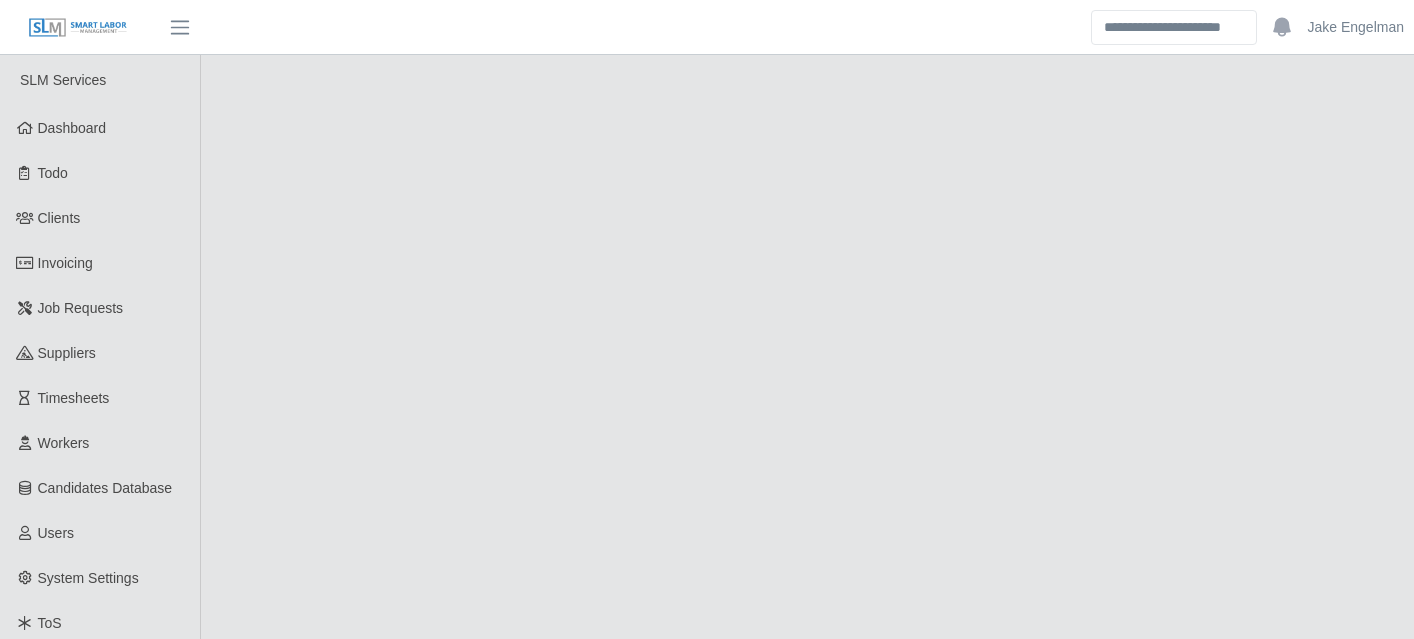 scroll, scrollTop: 0, scrollLeft: 0, axis: both 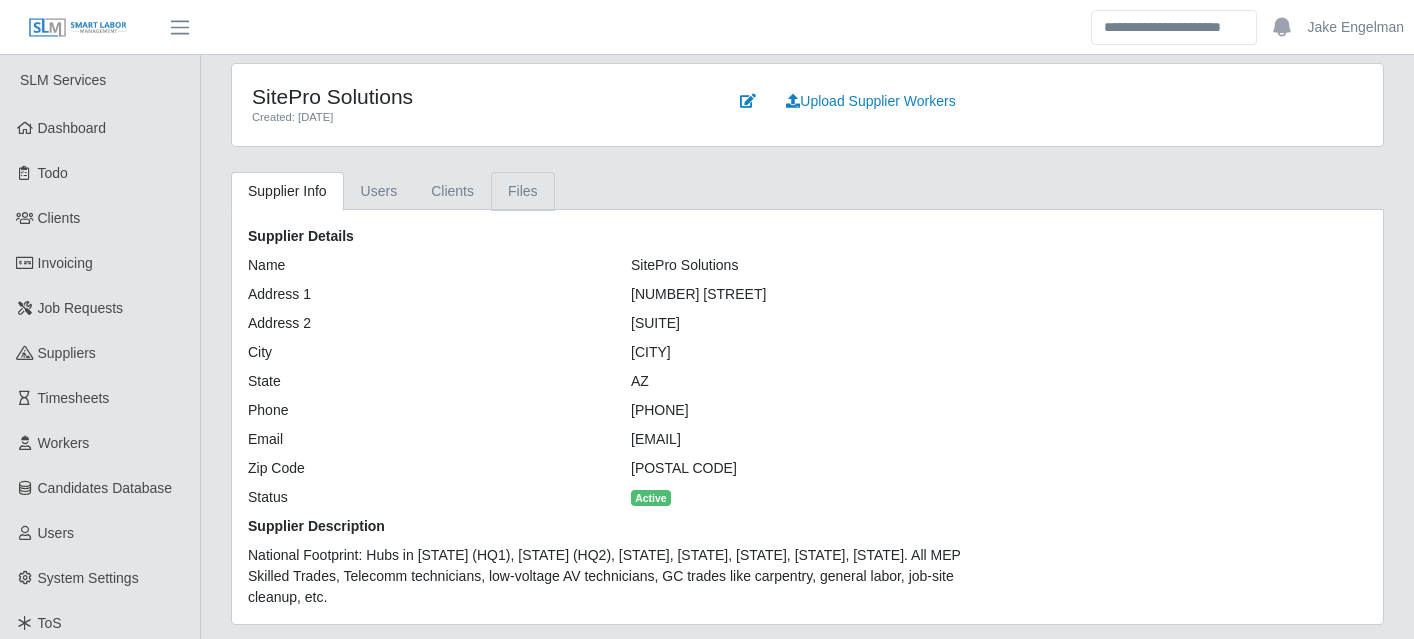 click on "Files" at bounding box center [523, 191] 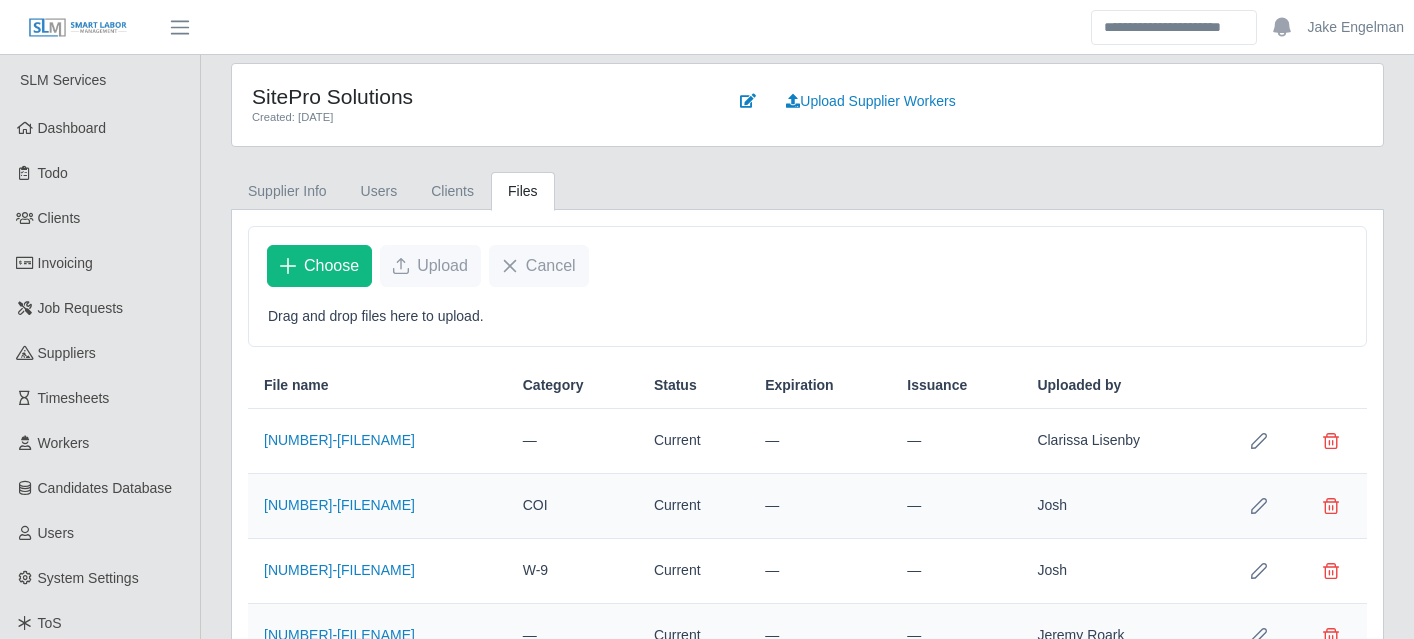scroll, scrollTop: 365, scrollLeft: 0, axis: vertical 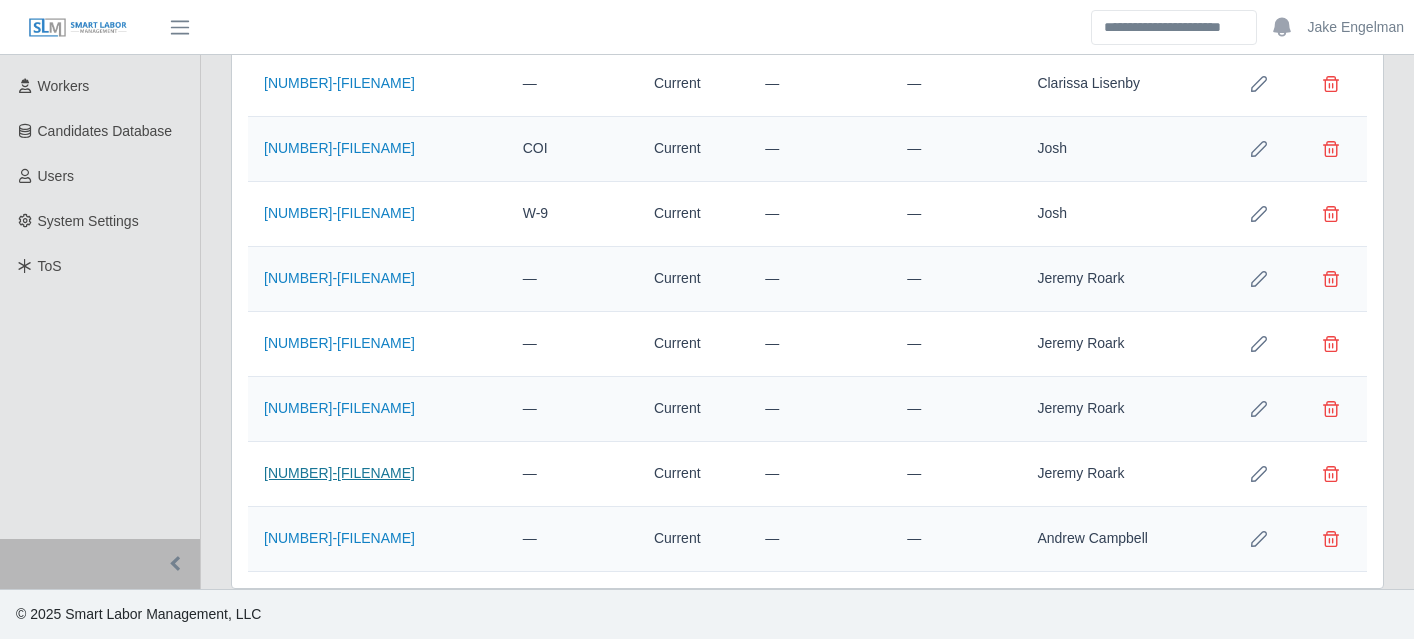 click on "[NUMBER]-Inter Technologies COI.pdf" 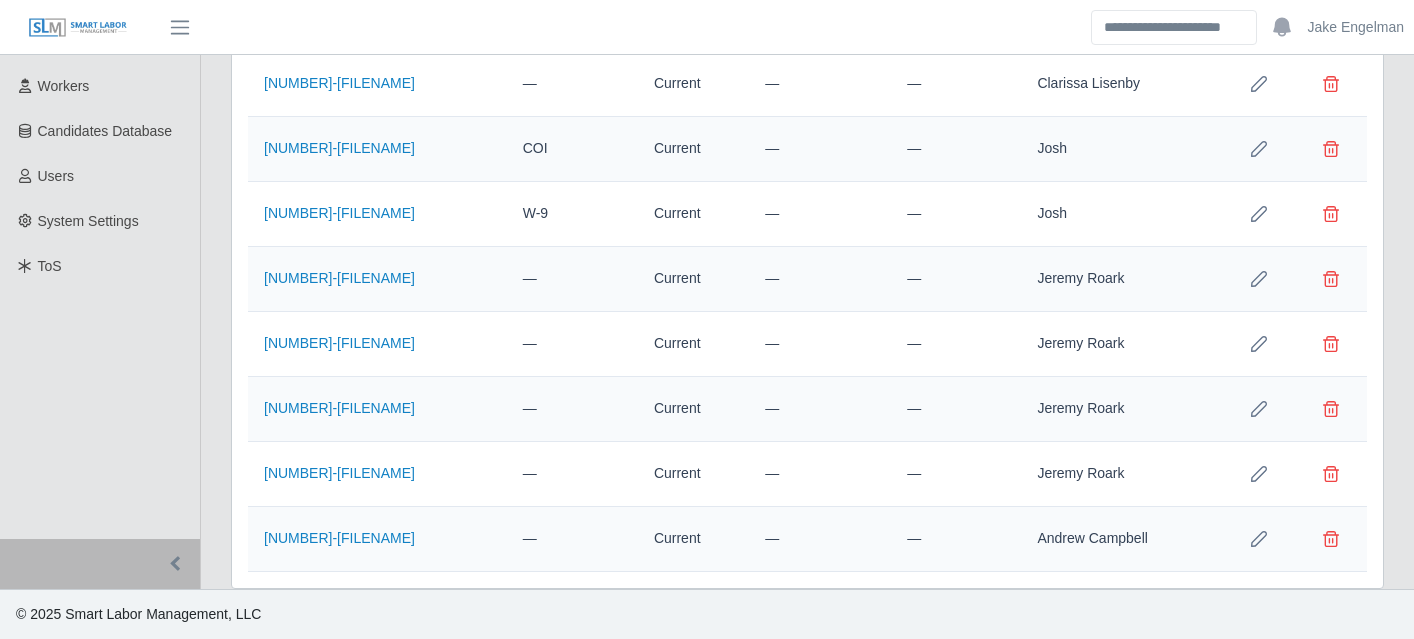 click on "[NUMBER]-SLM_InterTechnologies_GWM_SitePro_Client addendum - Executed CS.pdf" 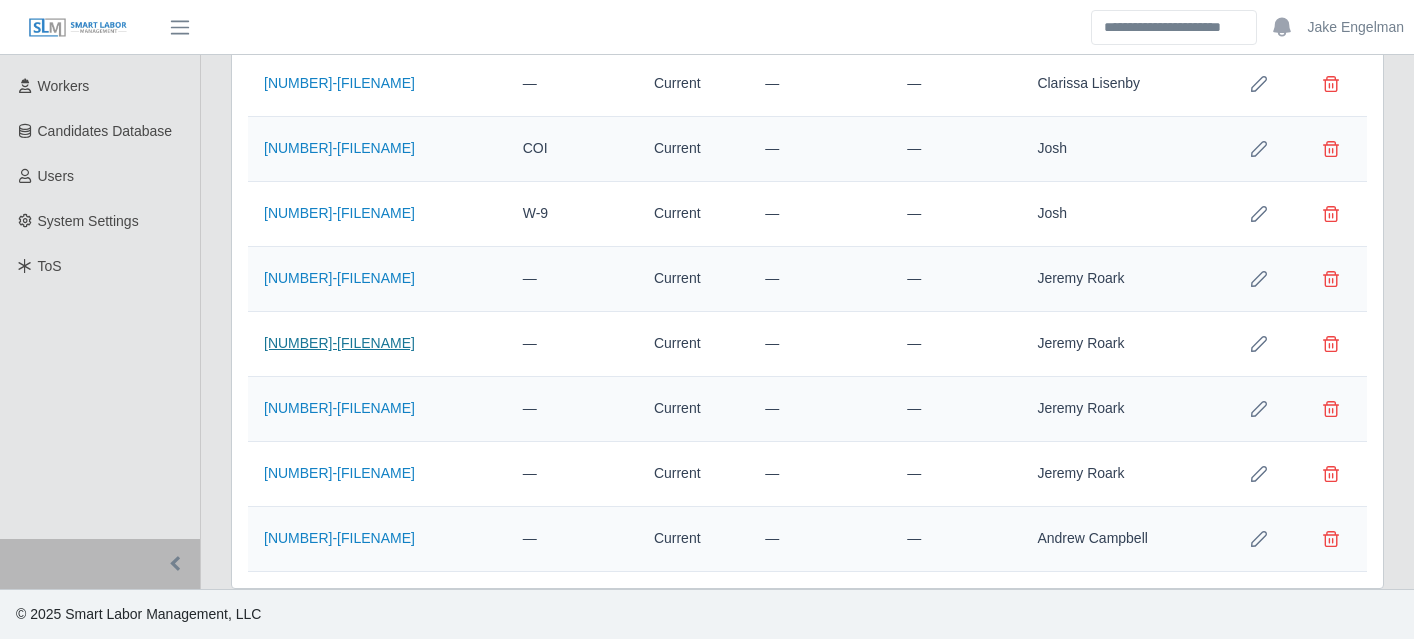 click on "[NUMBER]-SLM_InterTechnologies_GWM_SitePro_Client addendum - Executed CS.pdf" 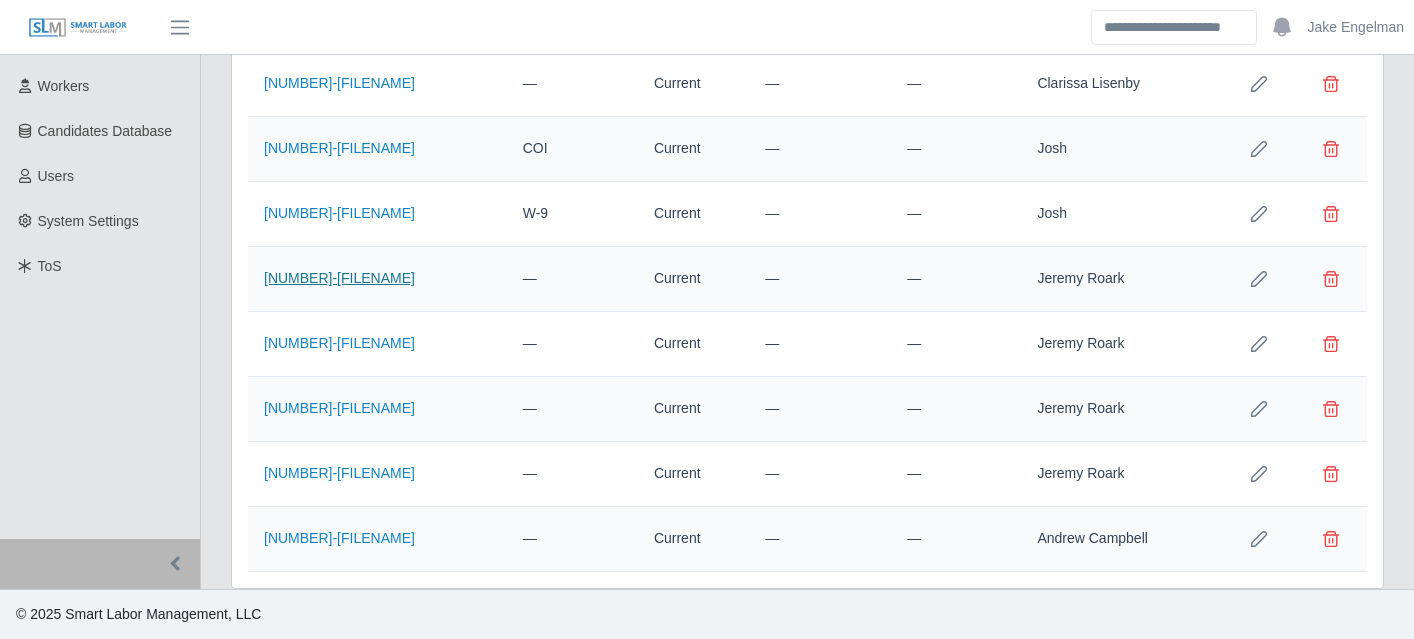 click on "[NUMBER]-SLM_InterTechnologies_SitePro_Client addendum - Executed CS.pdf" 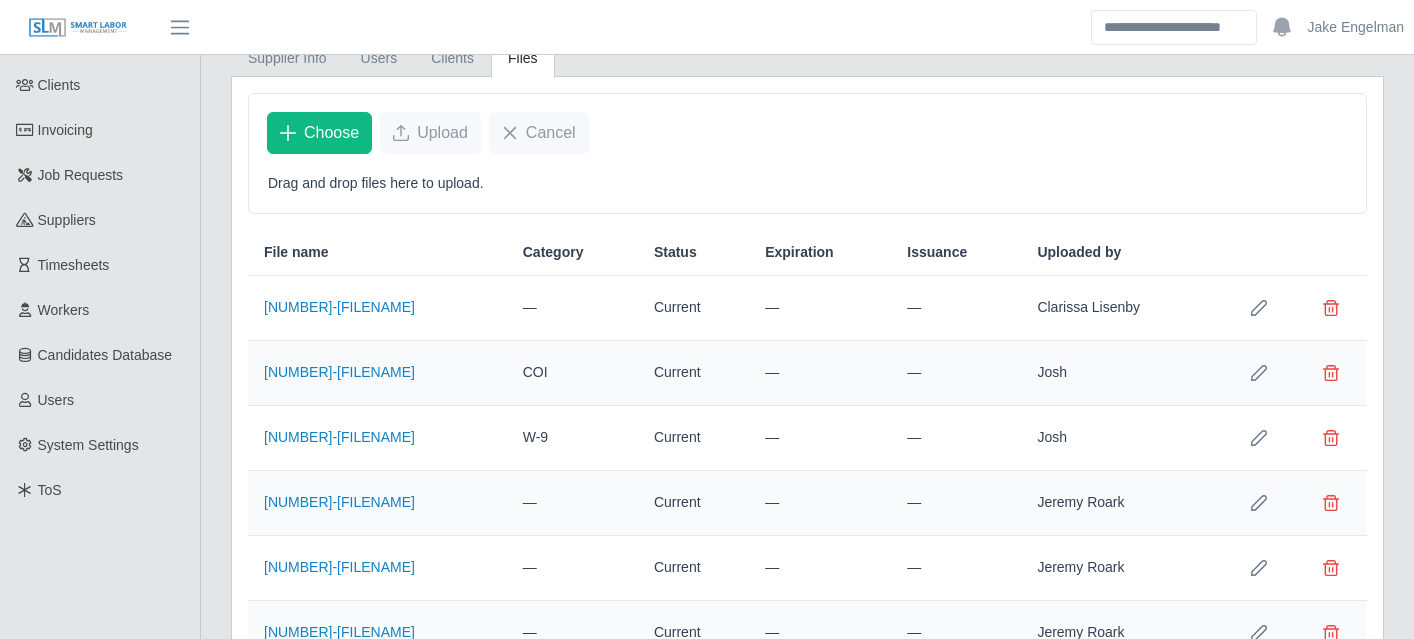 scroll, scrollTop: 0, scrollLeft: 0, axis: both 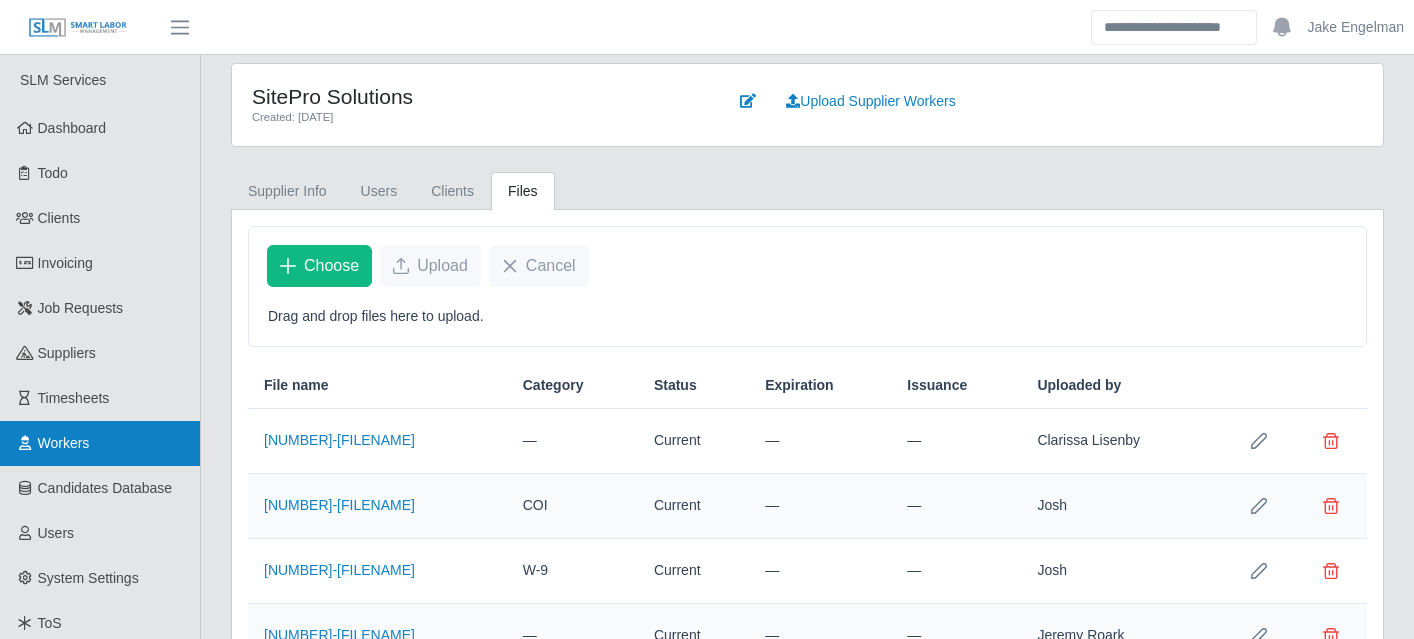 click on "Workers" at bounding box center [100, 443] 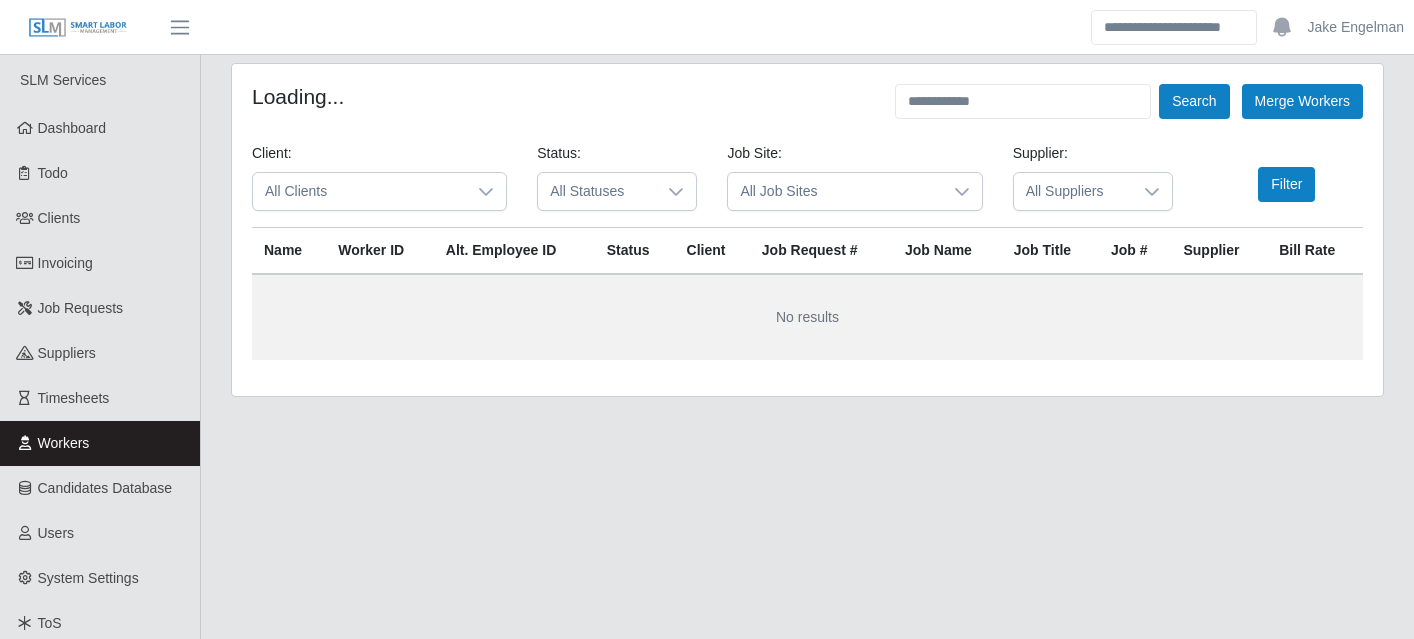 scroll, scrollTop: 0, scrollLeft: 0, axis: both 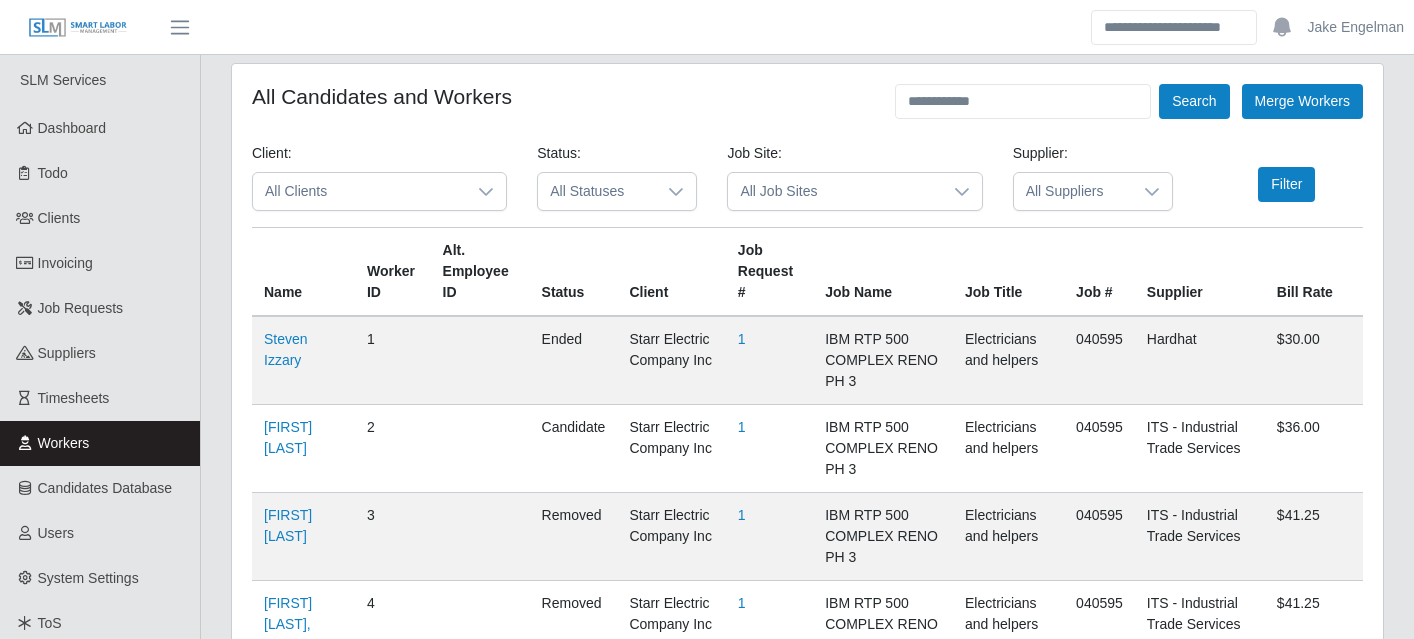 click at bounding box center [1152, 191] 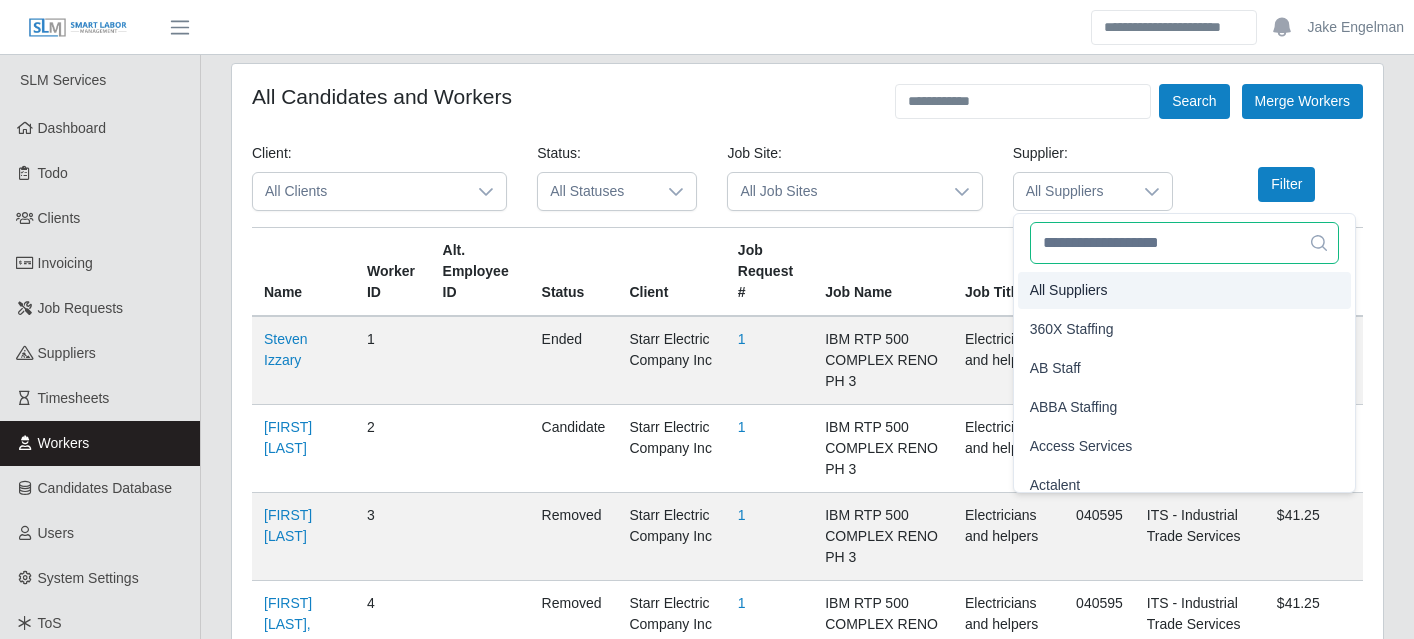 click 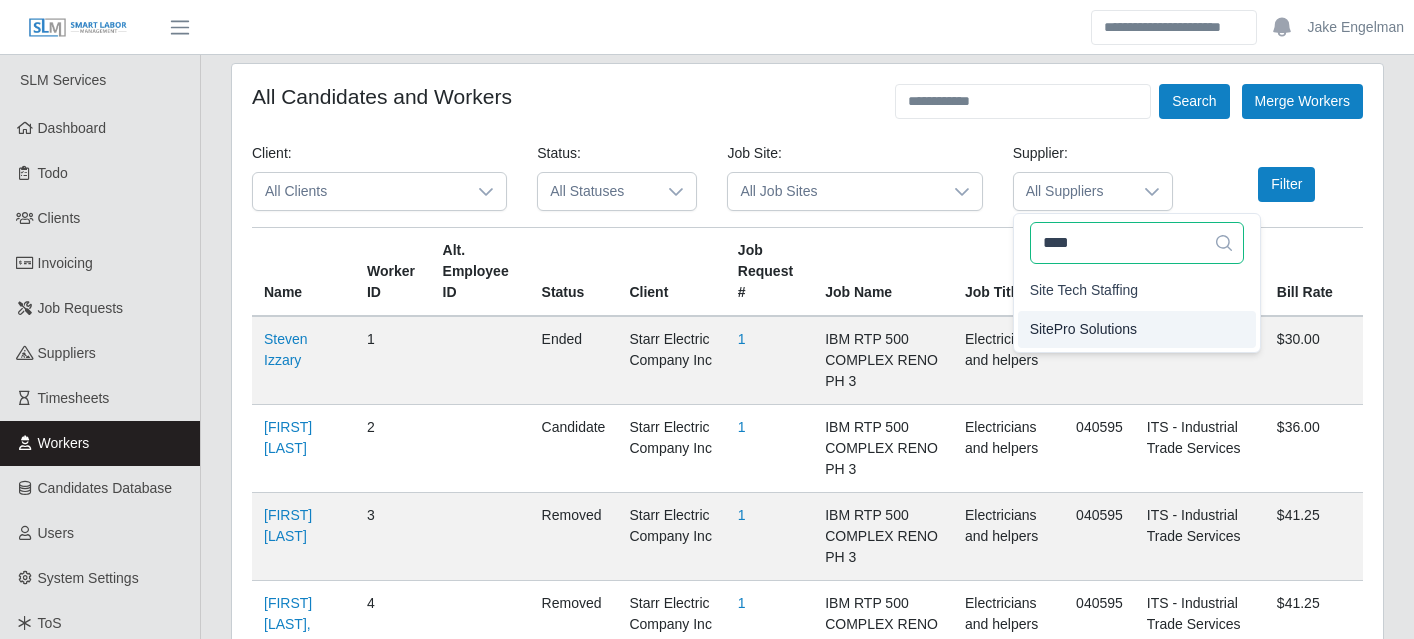 type on "****" 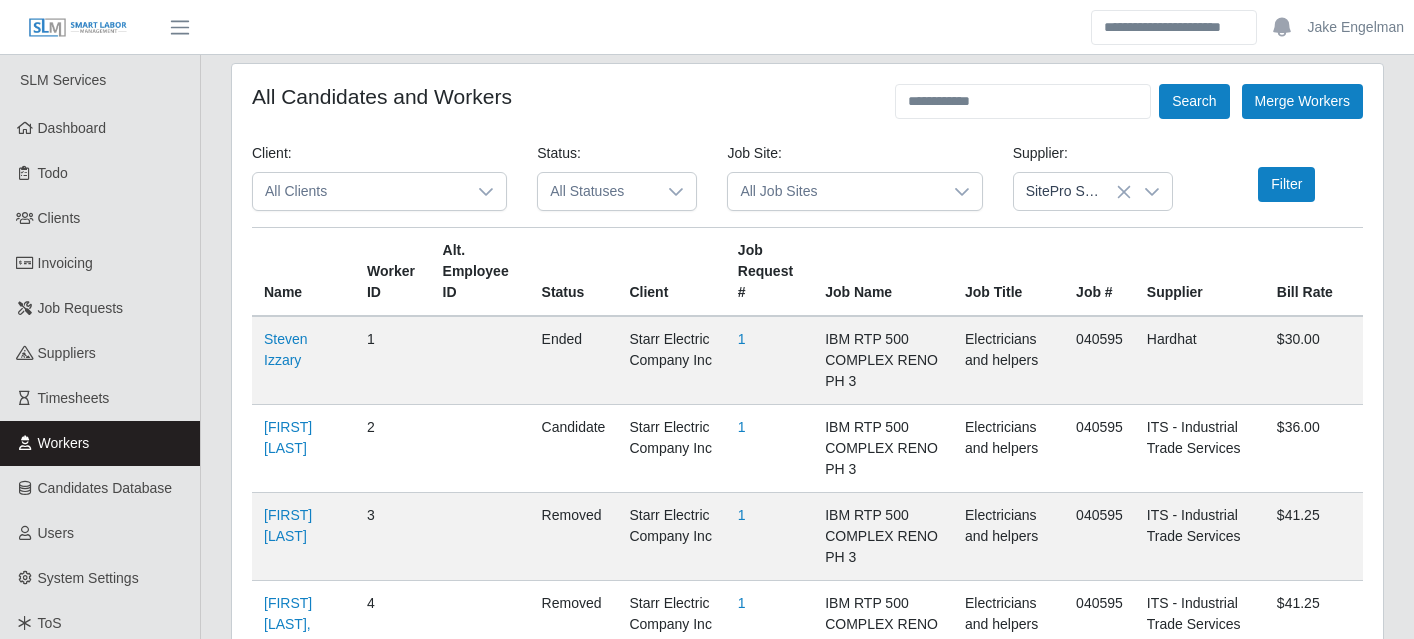 click 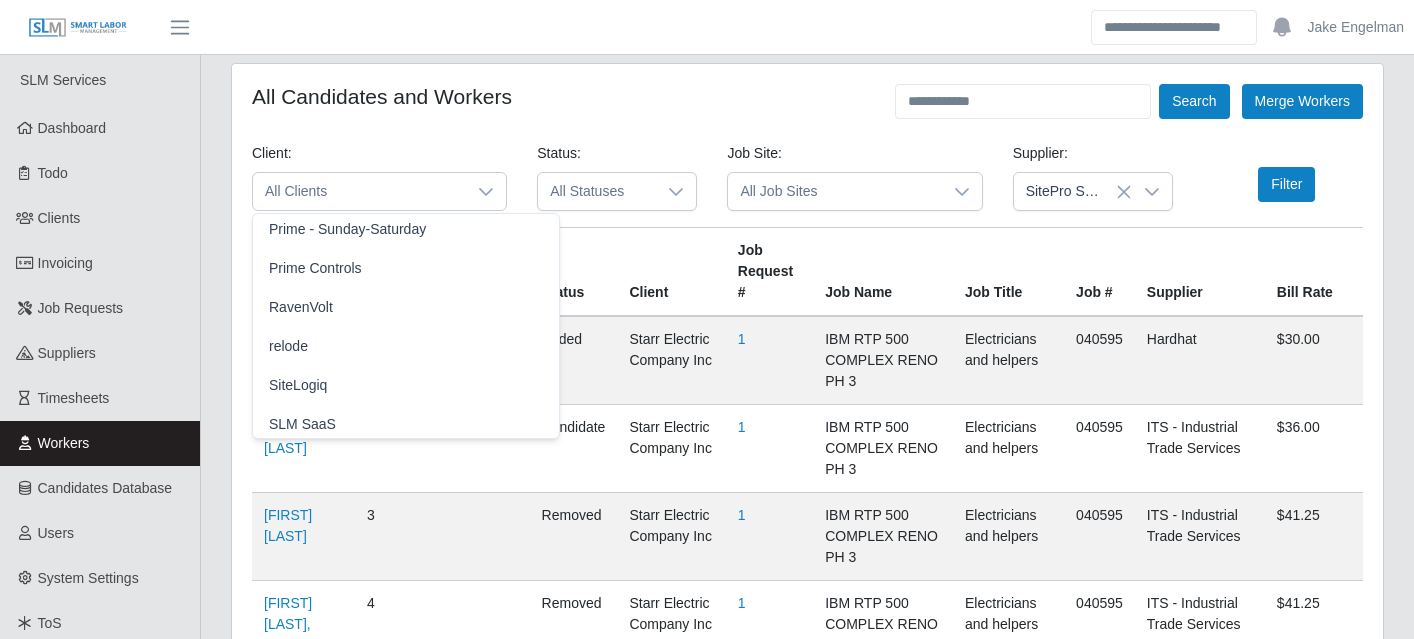 scroll, scrollTop: 1682, scrollLeft: 0, axis: vertical 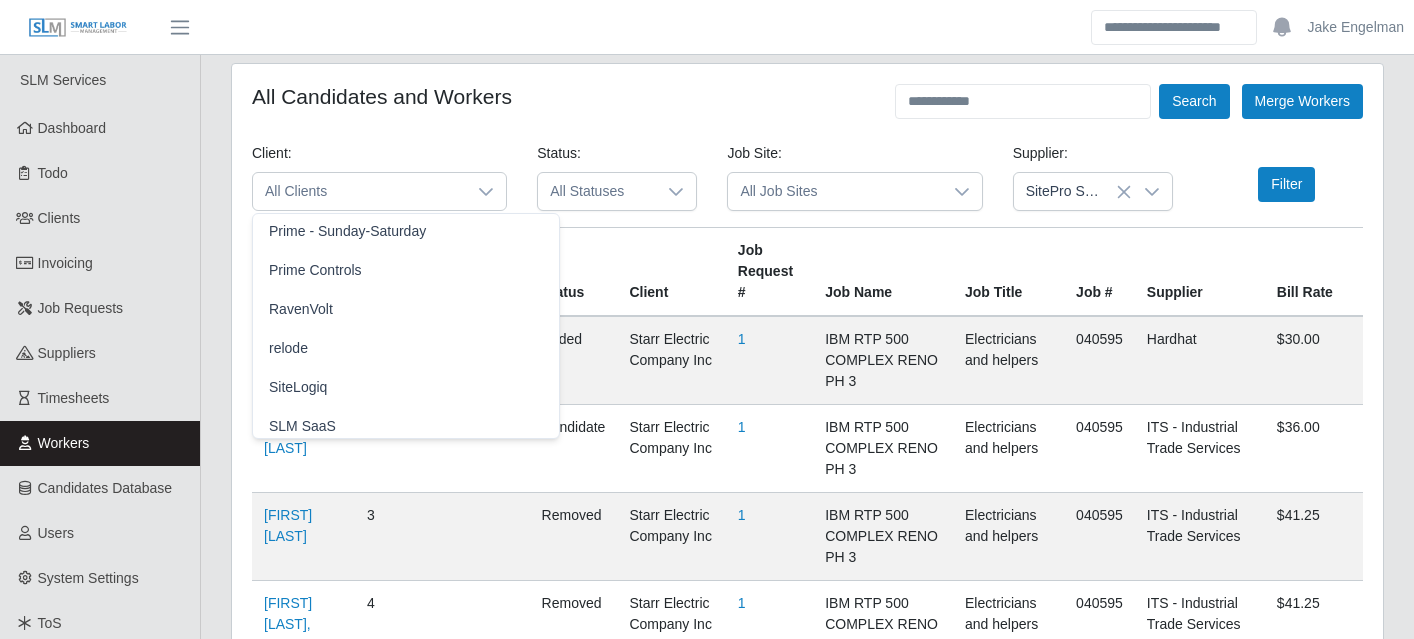 click on "RavenVolt" 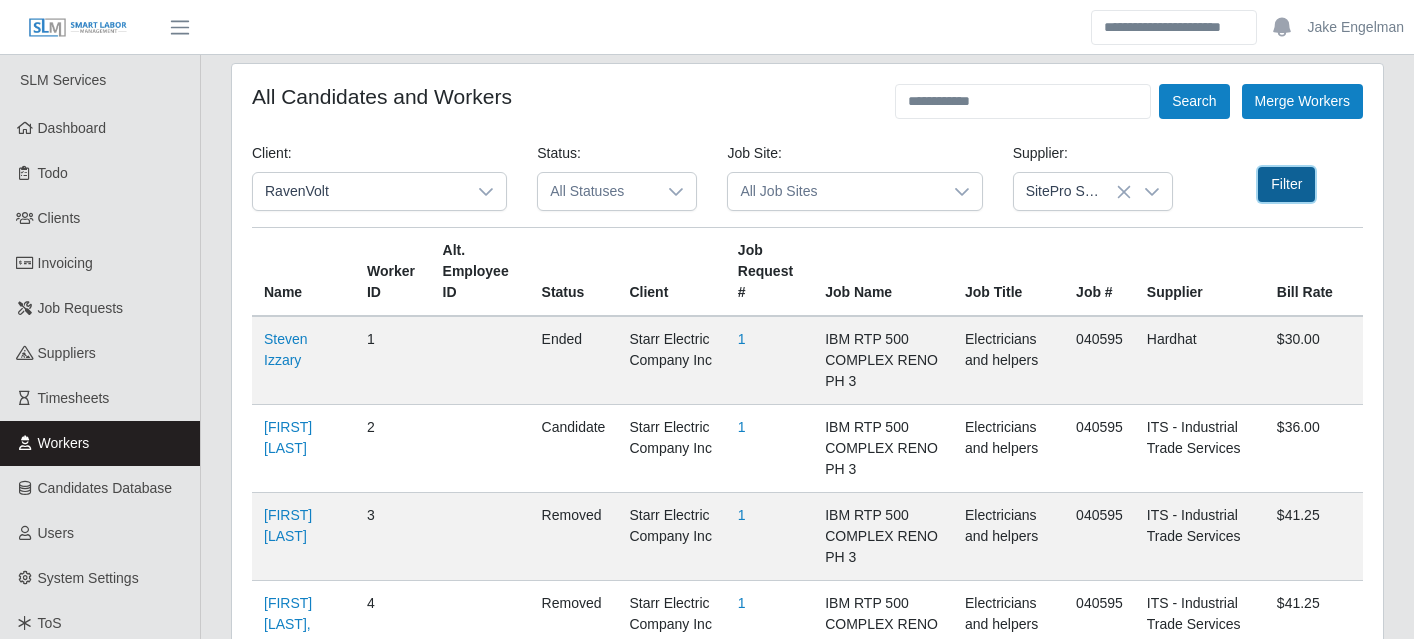 click on "Filter" at bounding box center [1286, 184] 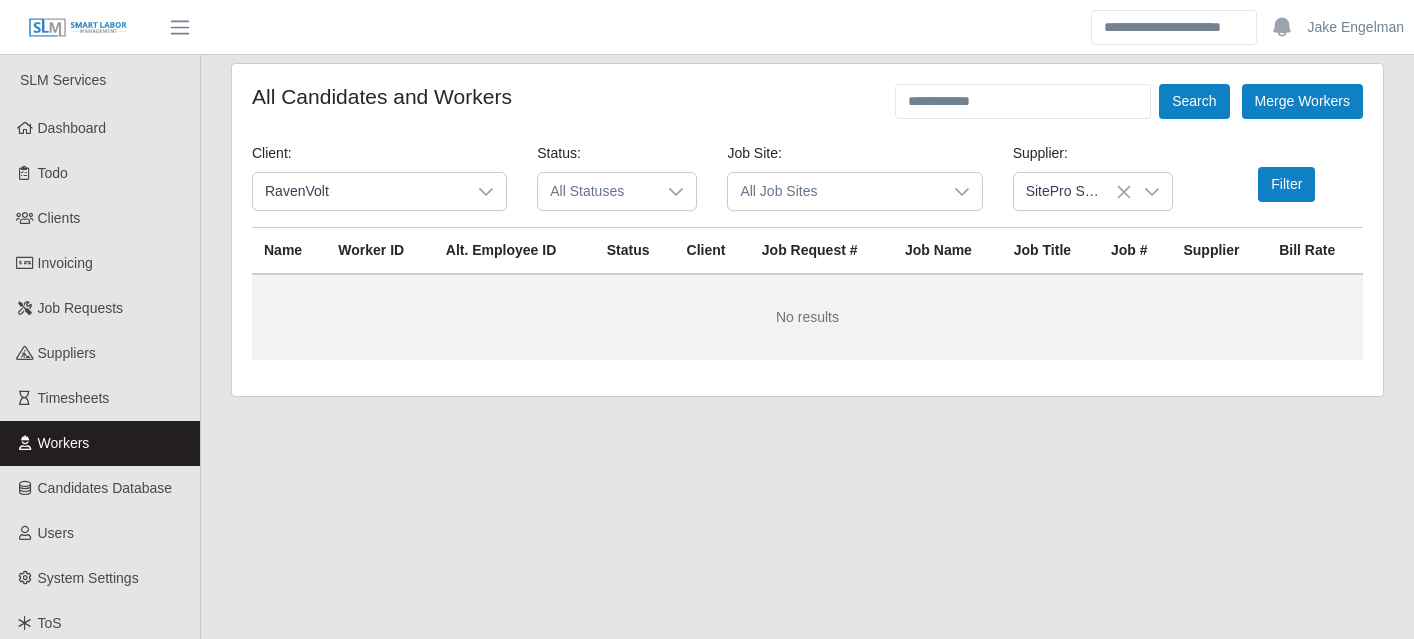 click 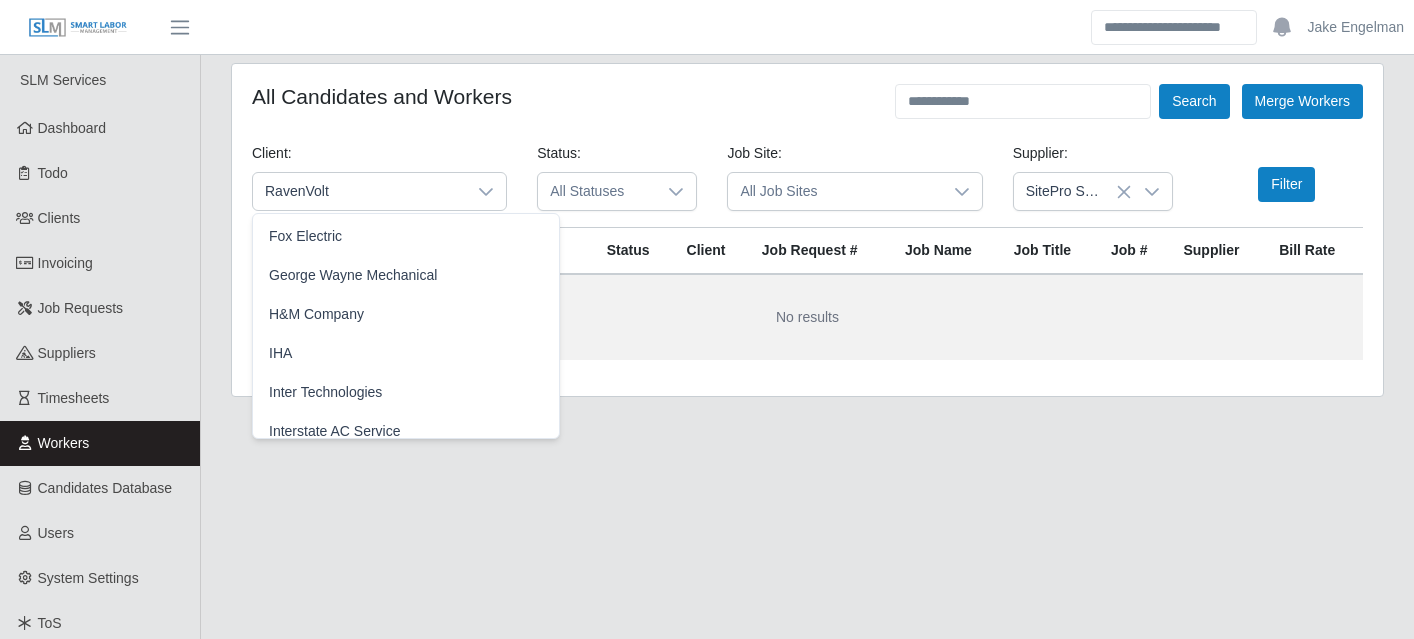 scroll, scrollTop: 980, scrollLeft: 0, axis: vertical 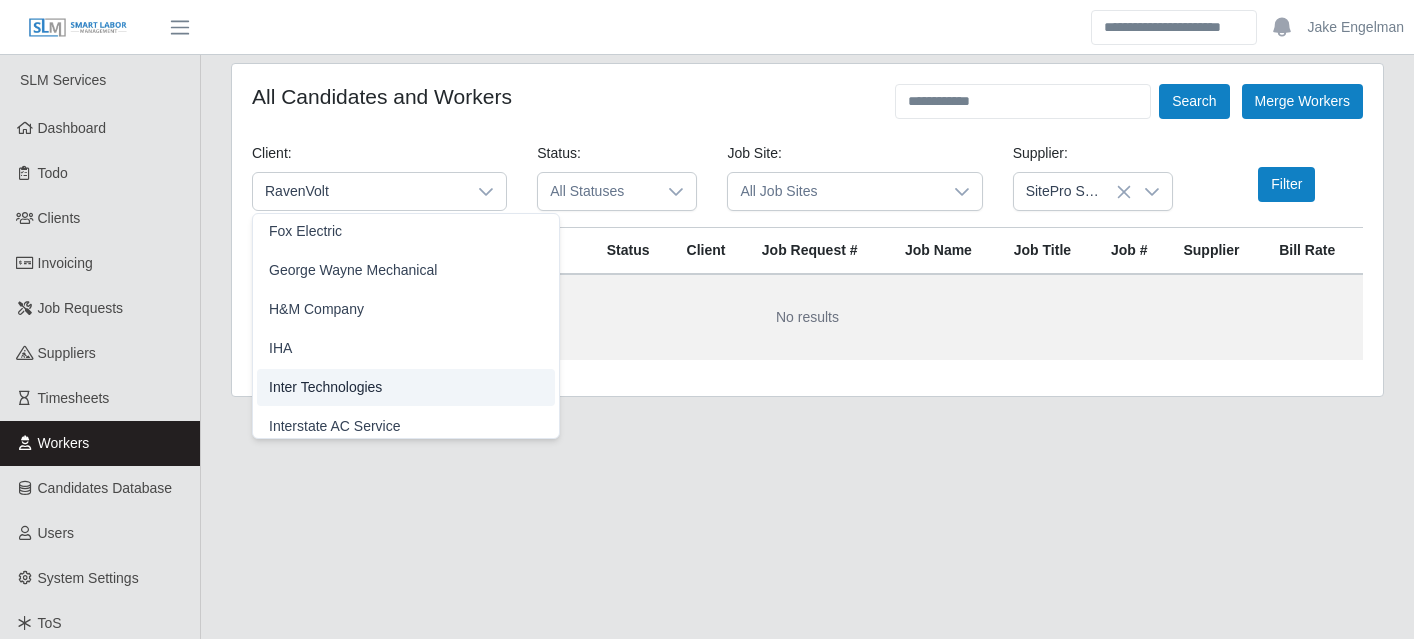 click on "Inter Technologies" 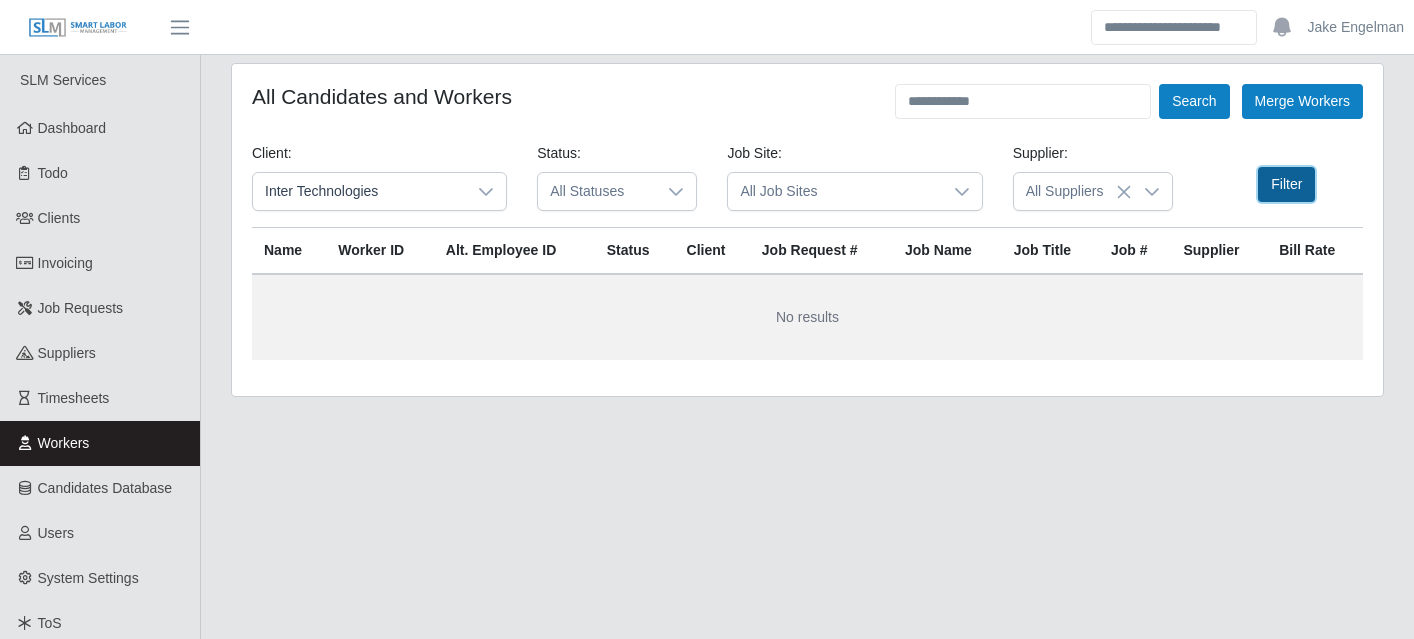 click on "Filter" at bounding box center [1286, 184] 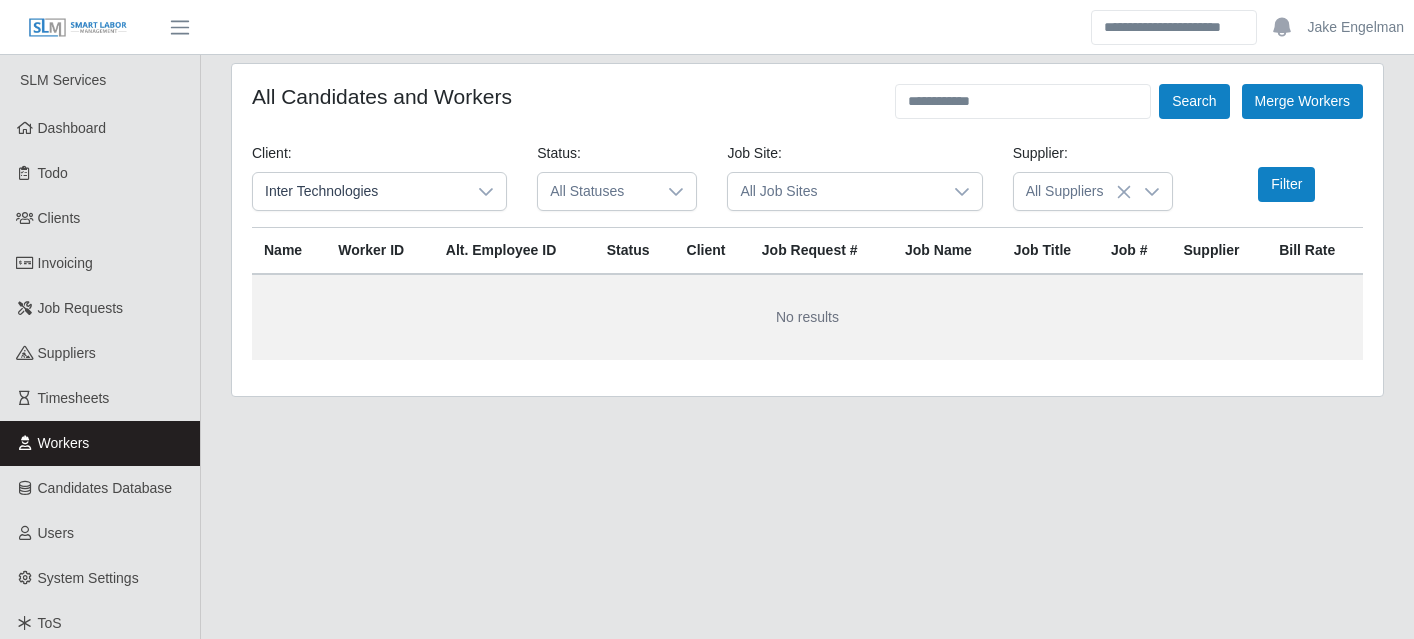 click 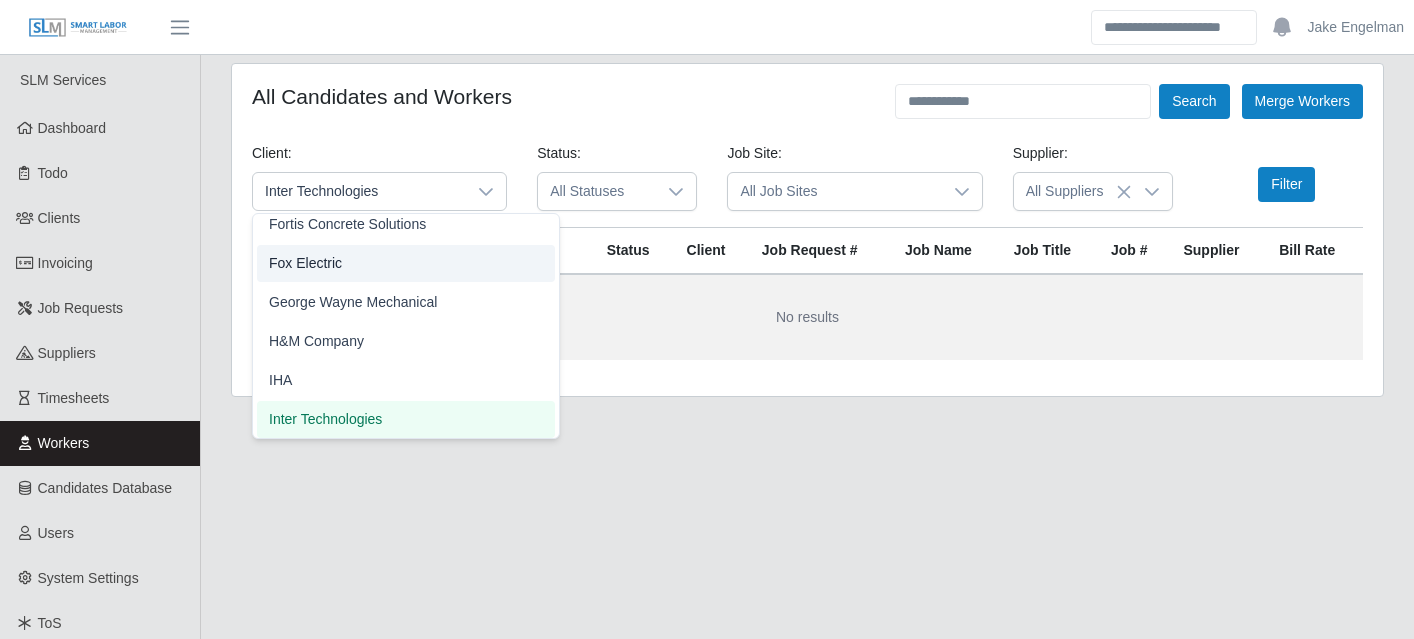 scroll, scrollTop: 940, scrollLeft: 0, axis: vertical 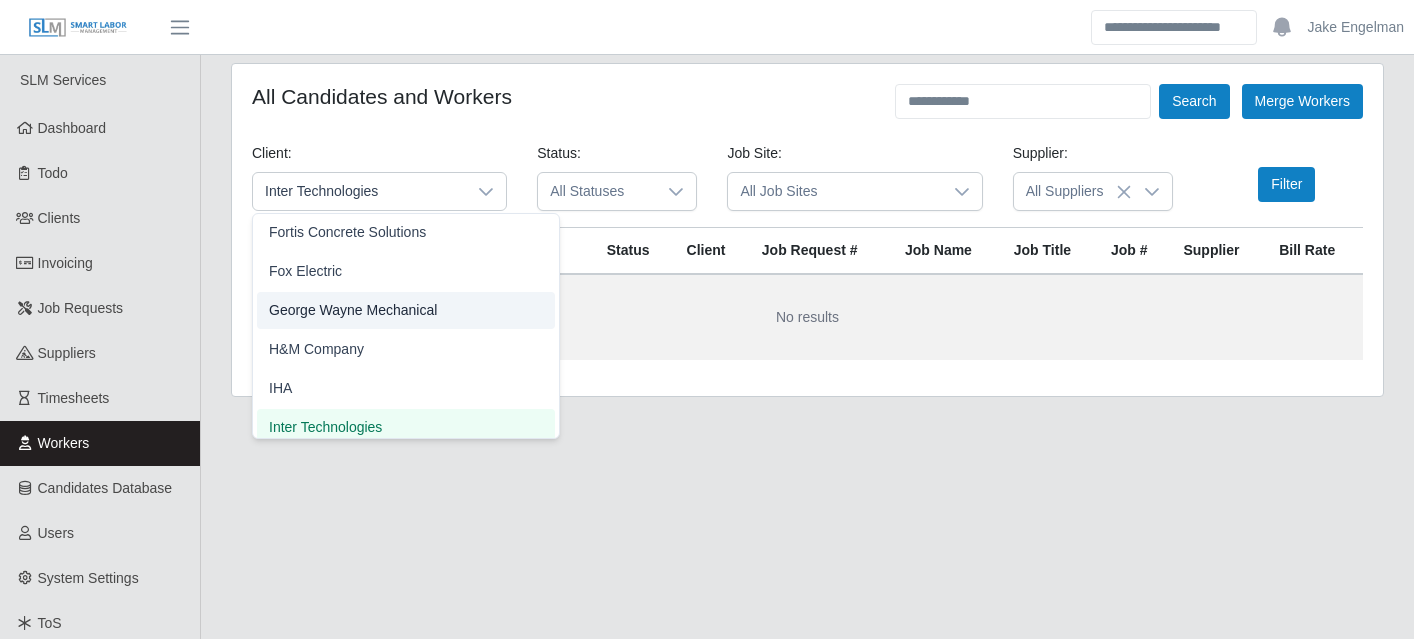 click on "George Wayne Mechanical" 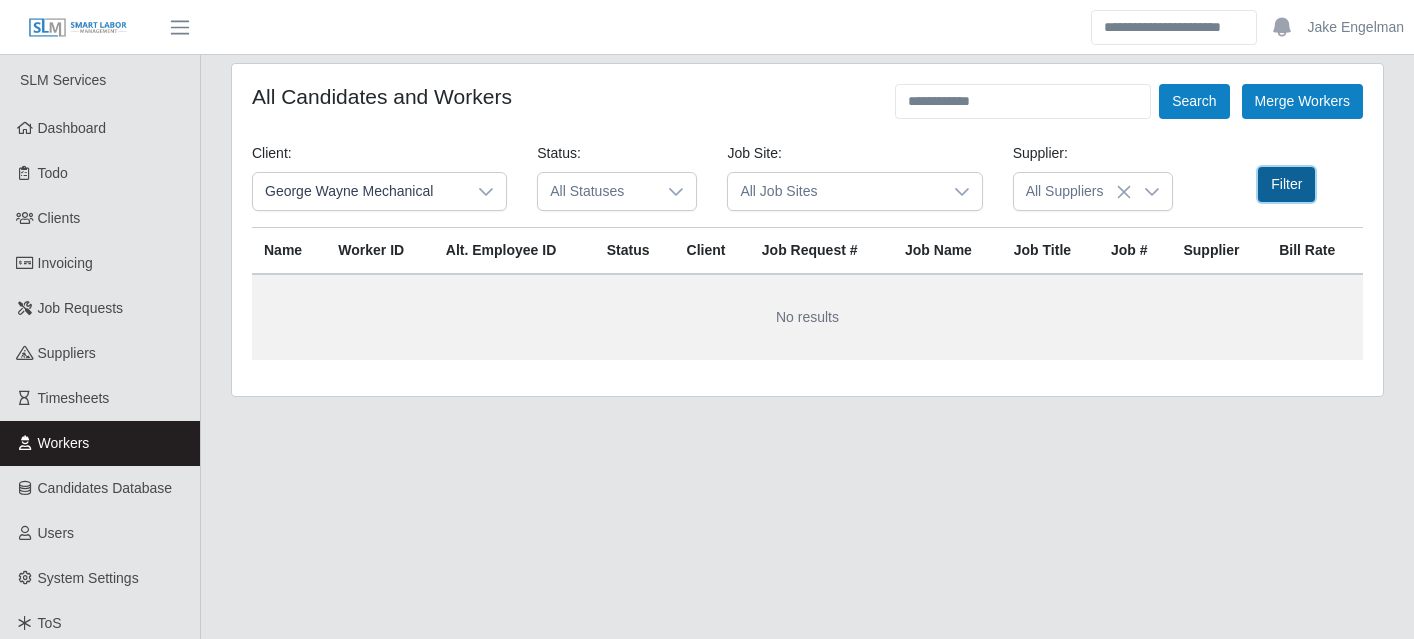 click on "Filter" at bounding box center (1286, 184) 